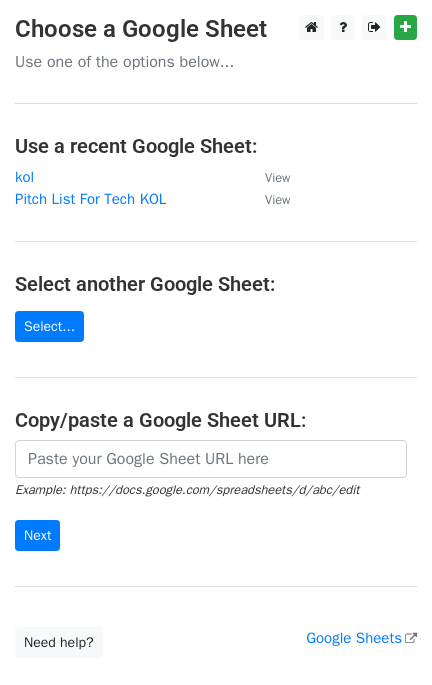 scroll, scrollTop: 0, scrollLeft: 0, axis: both 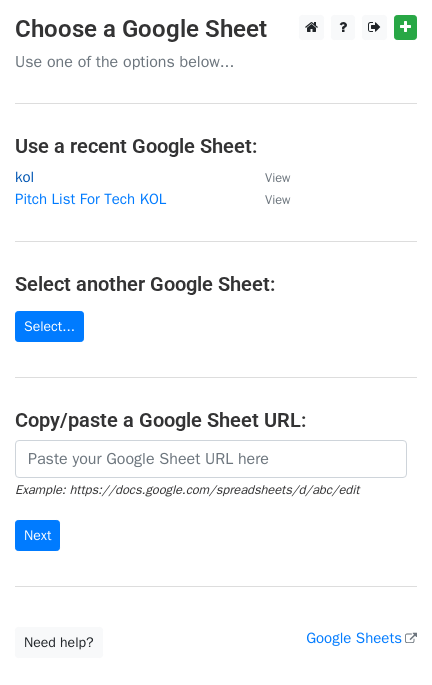 click on "kol" at bounding box center (24, 177) 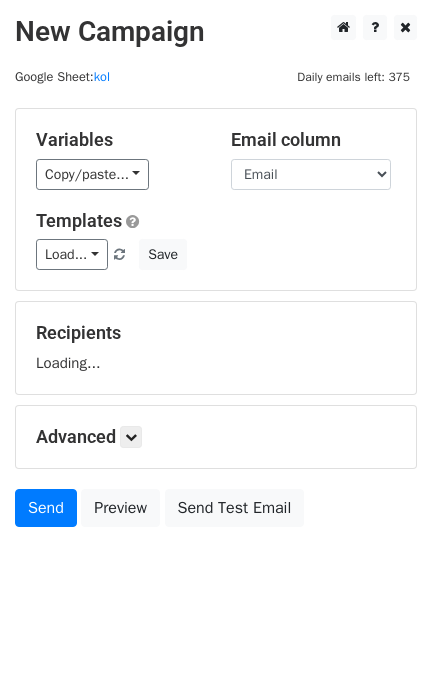 scroll, scrollTop: 0, scrollLeft: 0, axis: both 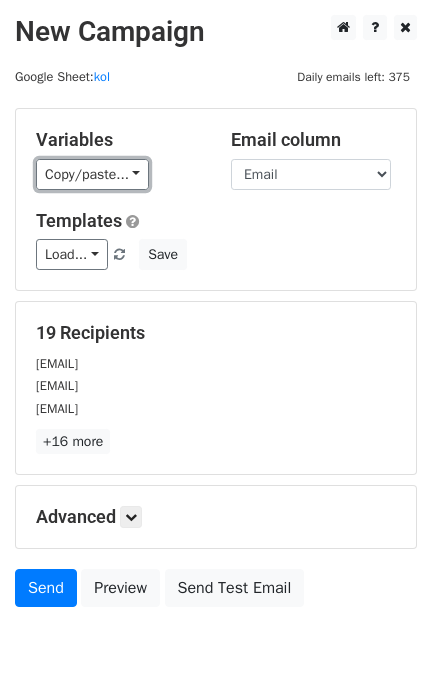 click on "Copy/paste..." at bounding box center [92, 174] 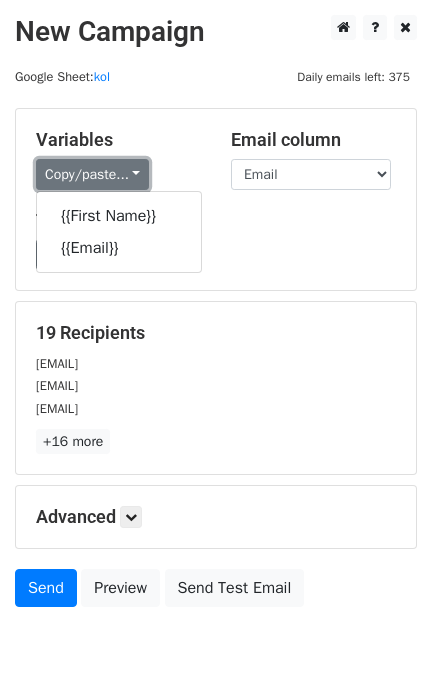 click on "Copy/paste..." at bounding box center (92, 174) 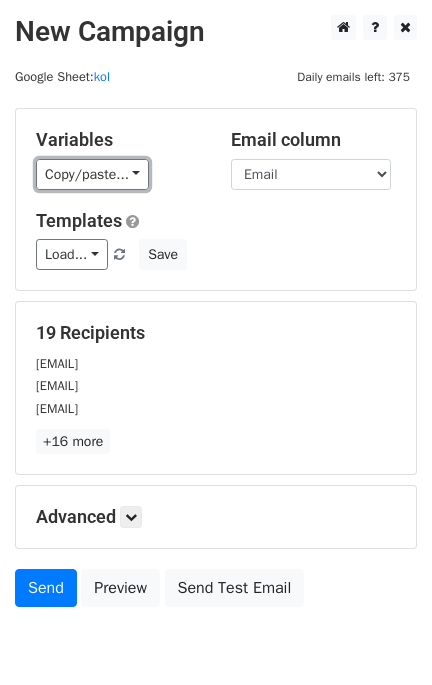 scroll, scrollTop: 90, scrollLeft: 0, axis: vertical 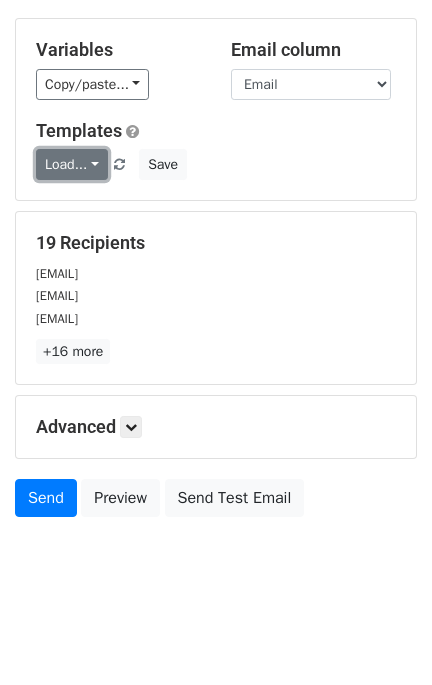 click on "Load..." at bounding box center (72, 164) 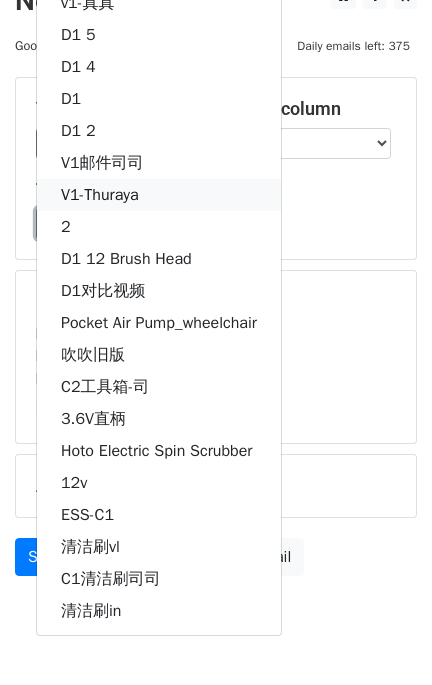 scroll, scrollTop: 0, scrollLeft: 0, axis: both 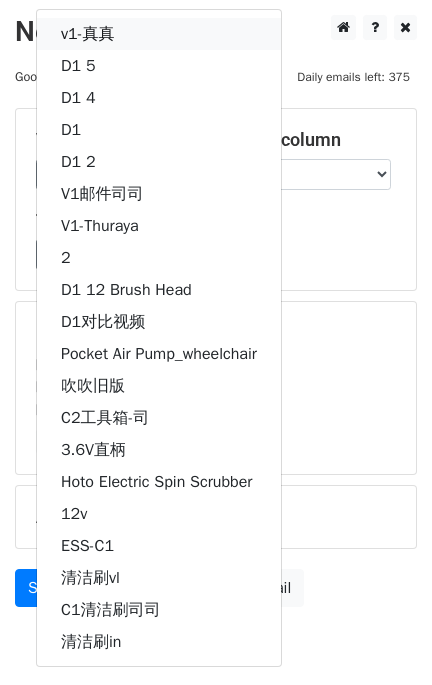 click on "v1-真真" at bounding box center [159, 34] 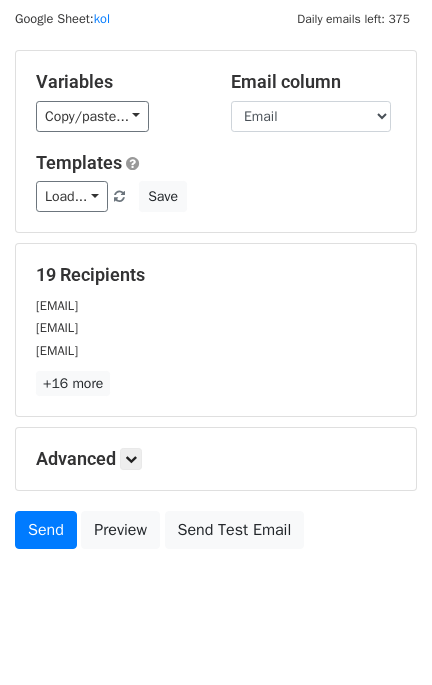 scroll, scrollTop: 90, scrollLeft: 0, axis: vertical 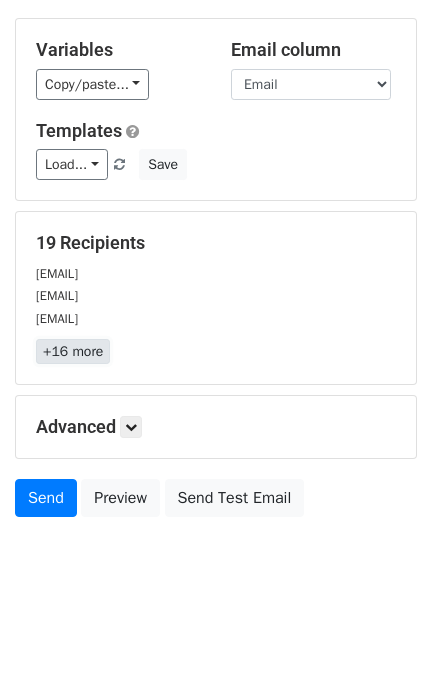click on "+16 more" at bounding box center (73, 351) 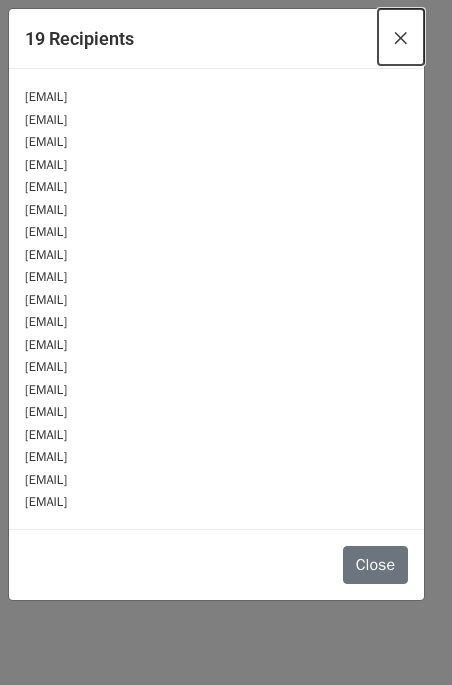 click on "×" at bounding box center (401, 37) 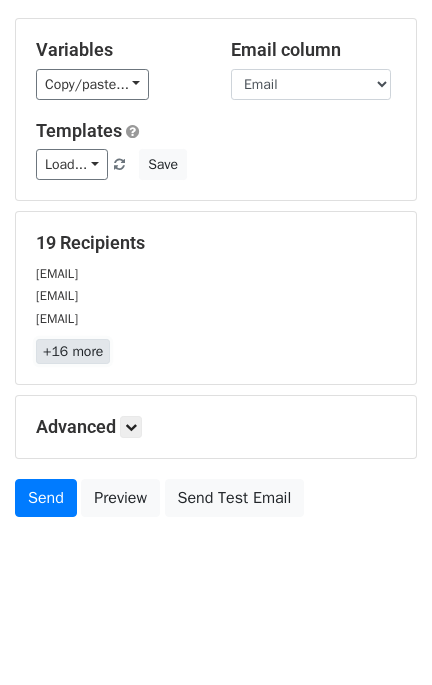 click on "+16 more" at bounding box center (73, 351) 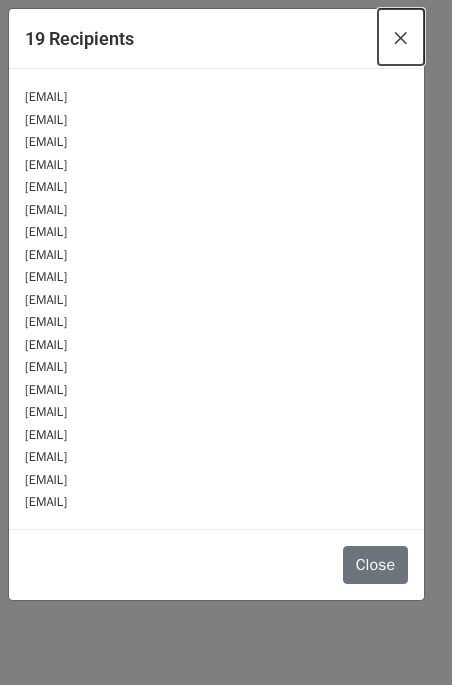 click on "×" at bounding box center (401, 37) 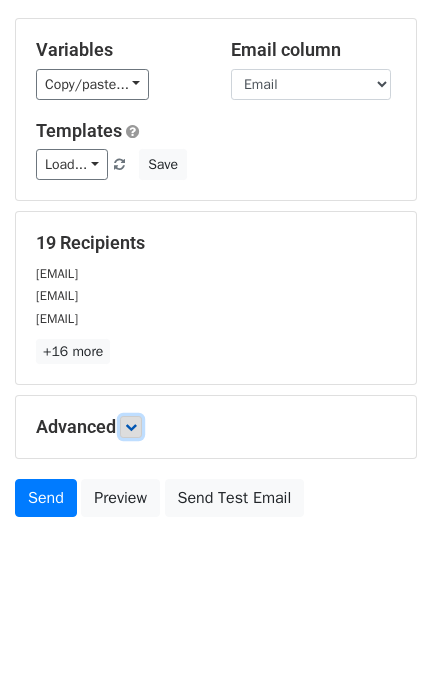click at bounding box center [131, 427] 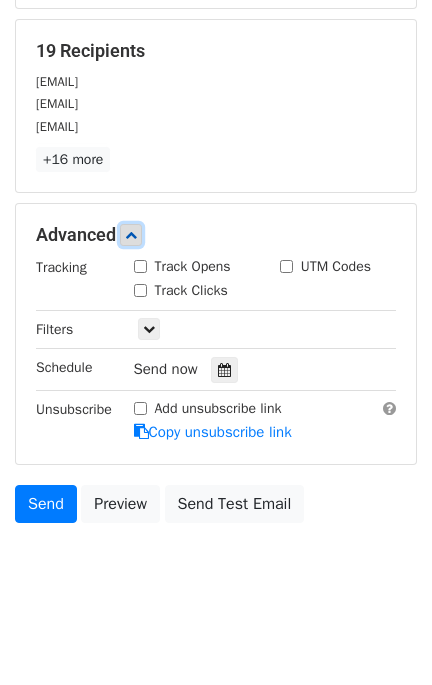 scroll, scrollTop: 285, scrollLeft: 0, axis: vertical 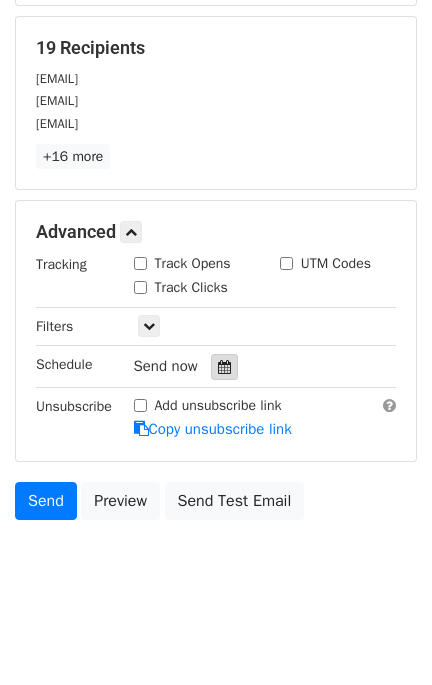 click at bounding box center [224, 367] 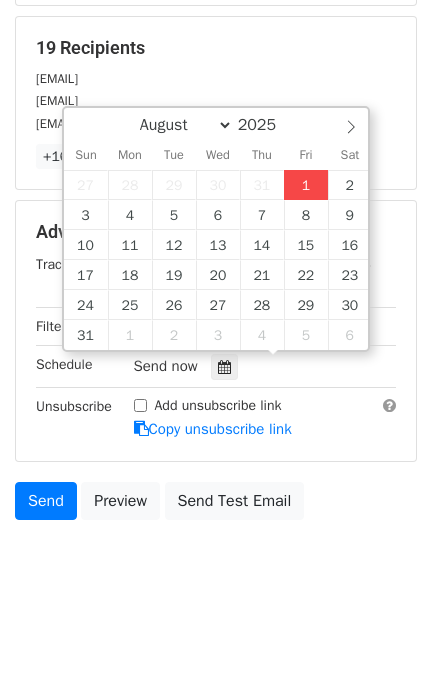 type on "2025-08-01 17:48" 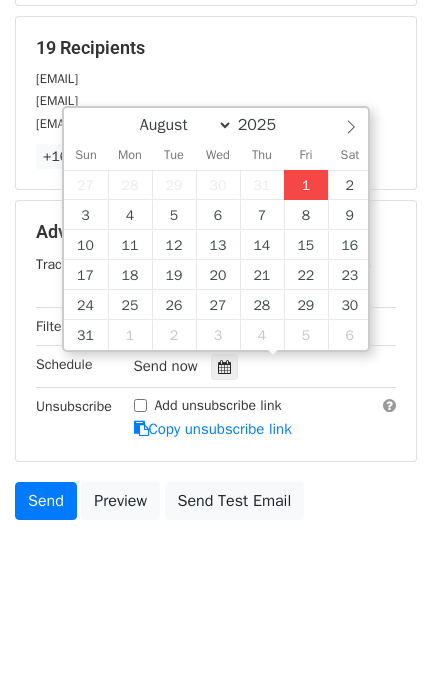 type on "05" 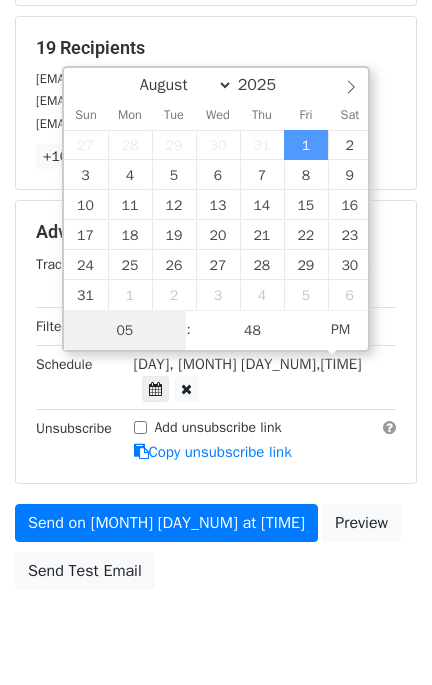 scroll, scrollTop: 0, scrollLeft: 0, axis: both 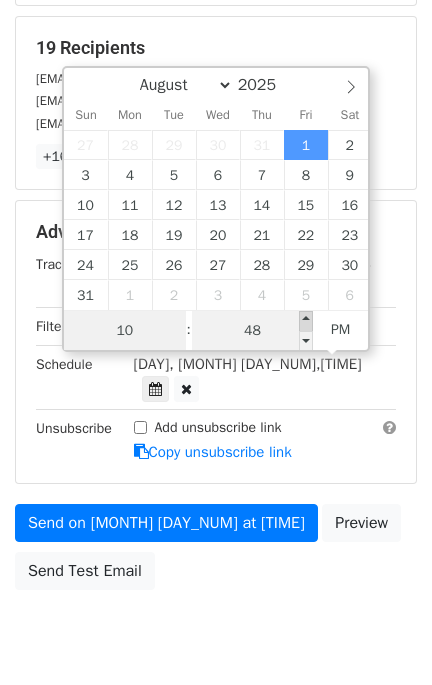 type on "10" 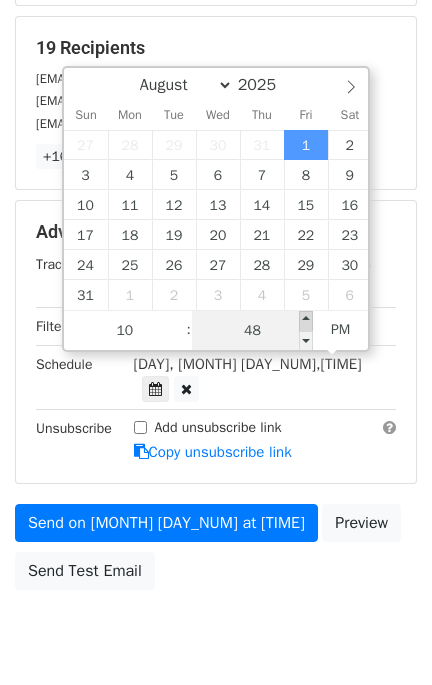 type on "[DATE] [TIME]" 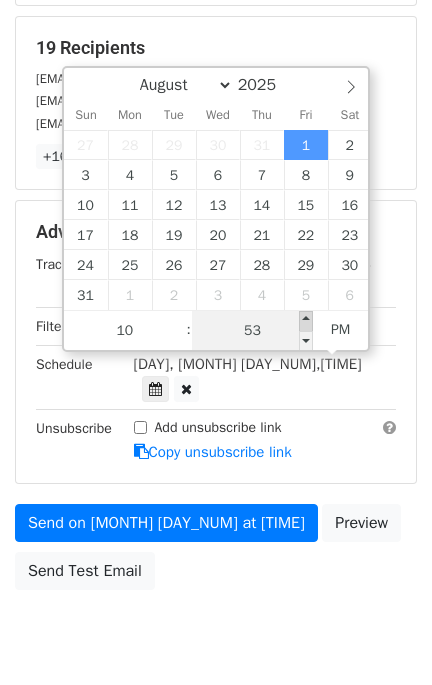 click at bounding box center [306, 321] 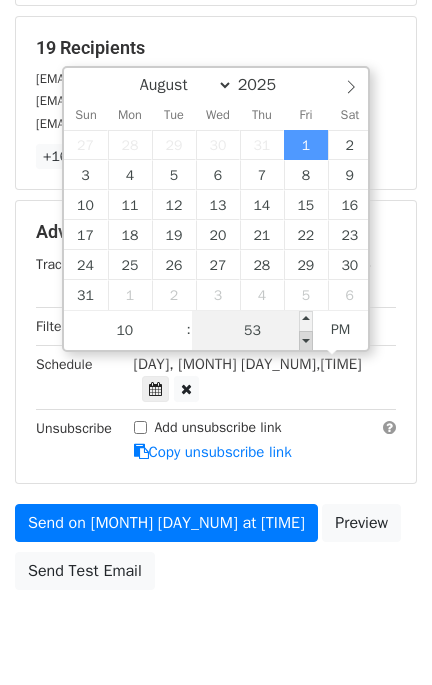 type on "2025-08-01 22:48" 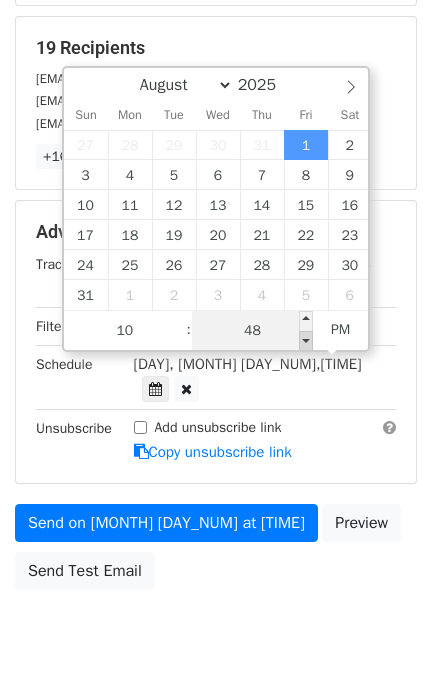 click at bounding box center (306, 341) 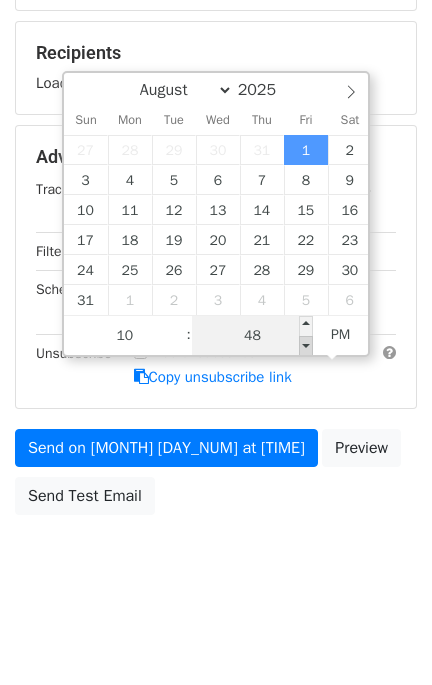 scroll, scrollTop: 253, scrollLeft: 0, axis: vertical 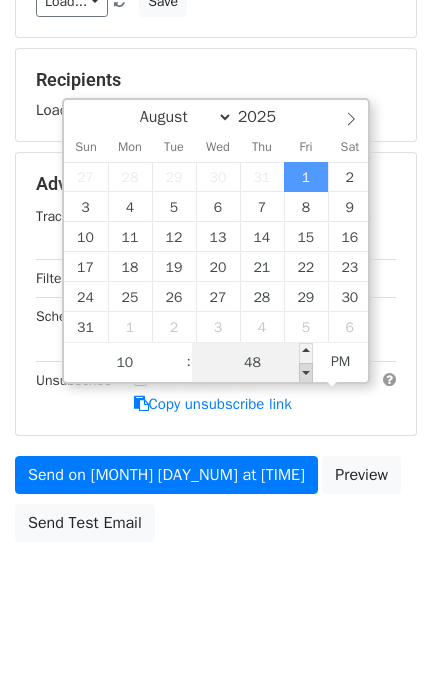 type on "2025-09-05 22:48" 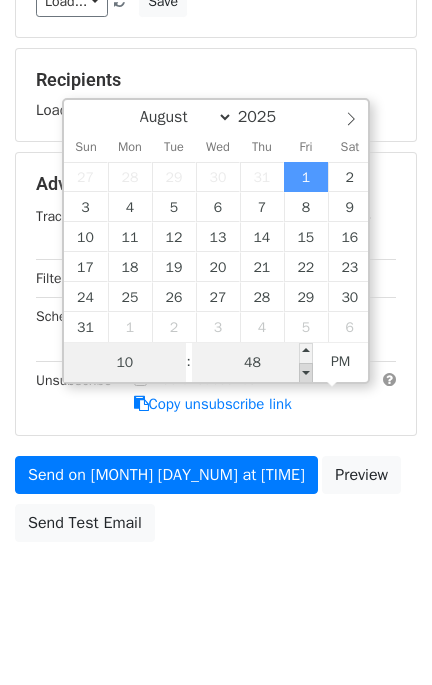 select on "8" 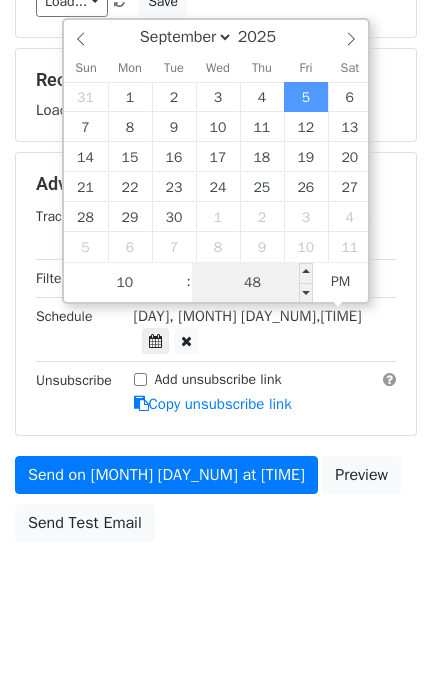 click on "48" at bounding box center (253, 283) 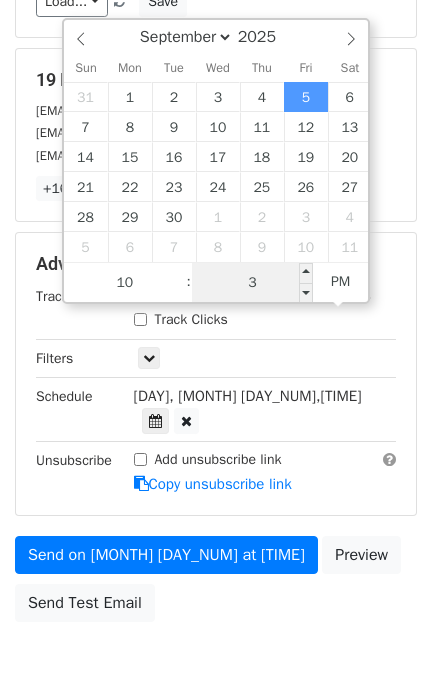 type on "30" 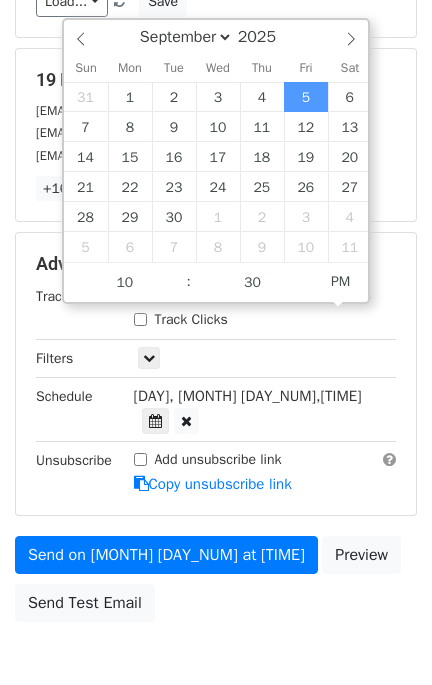 type on "2025-09-05 22:30" 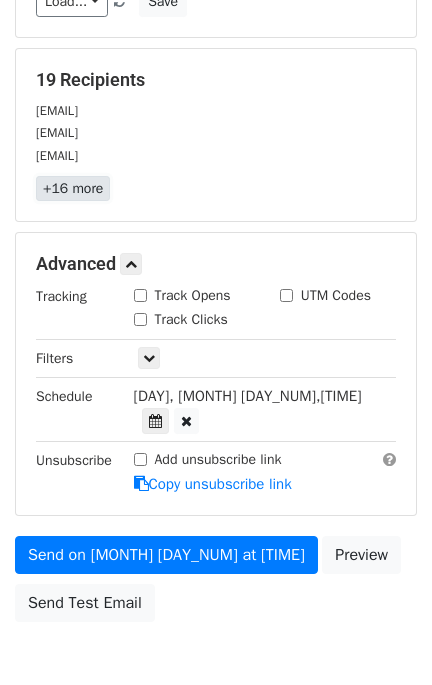 click on "+16 more" at bounding box center (73, 188) 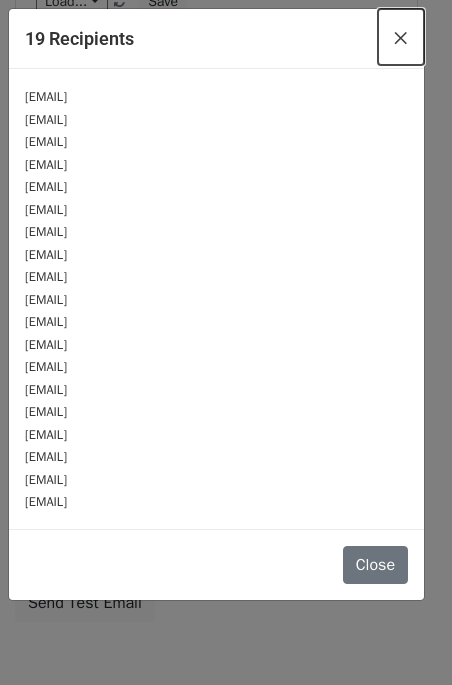 click on "×" at bounding box center [401, 37] 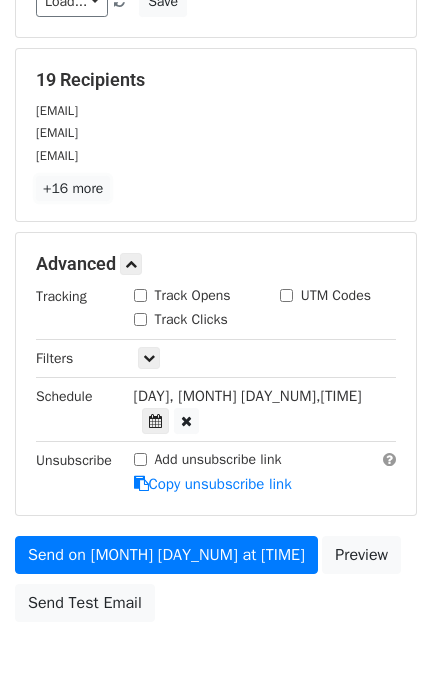 scroll, scrollTop: 3, scrollLeft: 0, axis: vertical 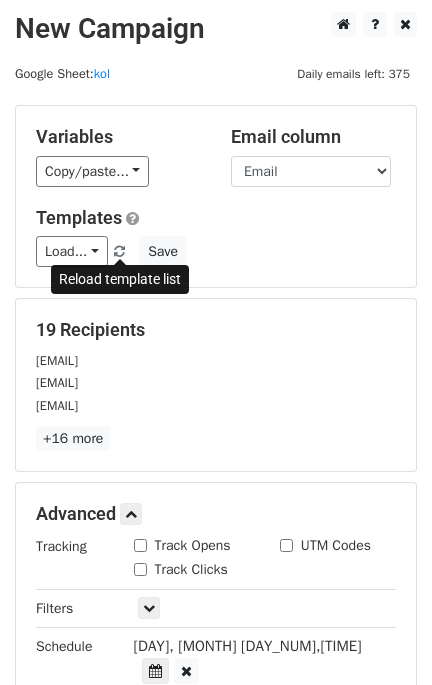 click at bounding box center [119, 252] 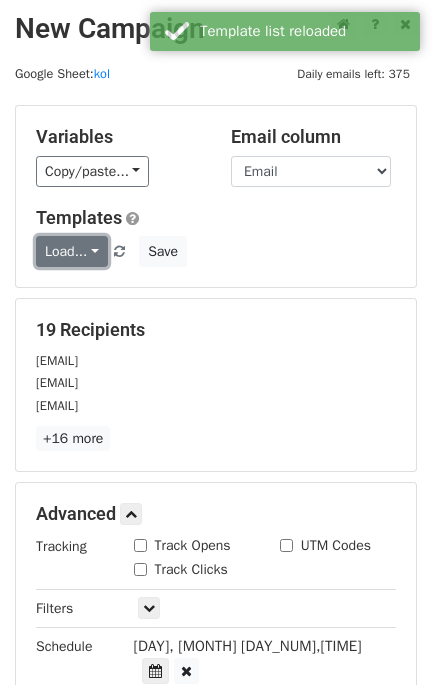 click on "Load..." at bounding box center [72, 251] 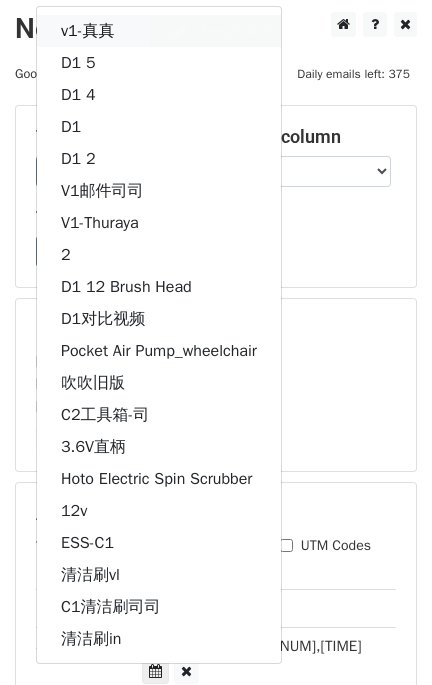 click on "v1-真真" at bounding box center [159, 31] 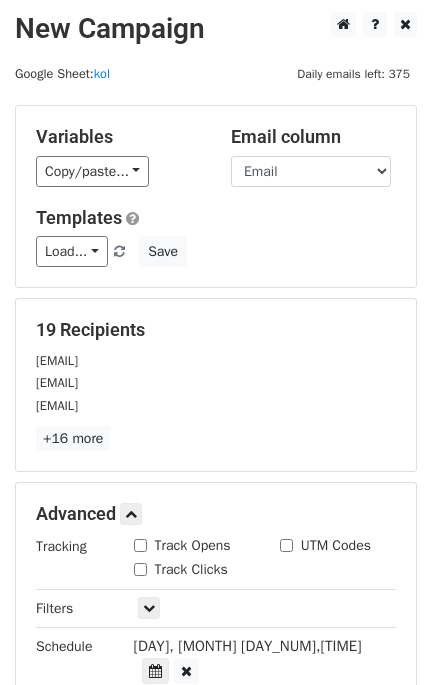 drag, startPoint x: 225, startPoint y: 299, endPoint x: 220, endPoint y: 282, distance: 17.720045 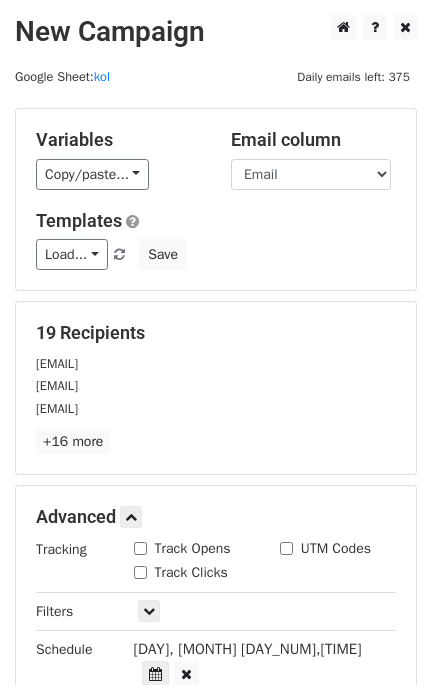 scroll, scrollTop: 0, scrollLeft: 0, axis: both 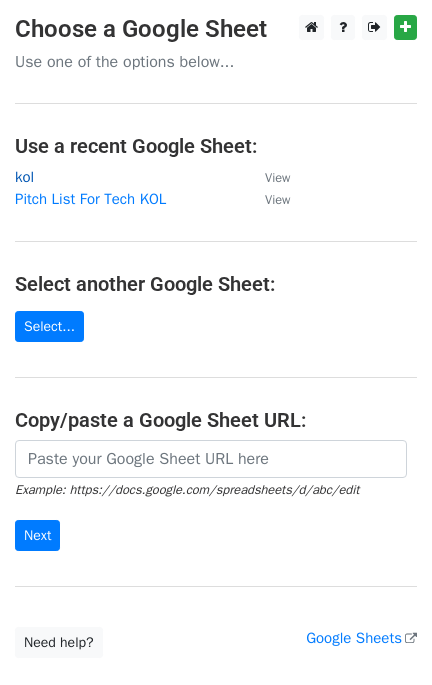 click on "kol" at bounding box center (24, 177) 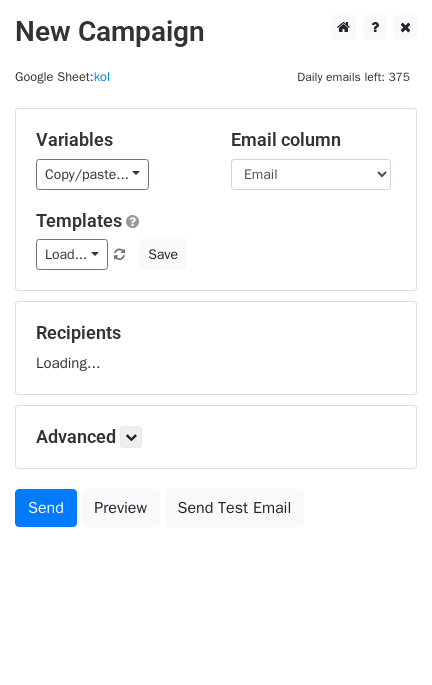 scroll, scrollTop: 0, scrollLeft: 0, axis: both 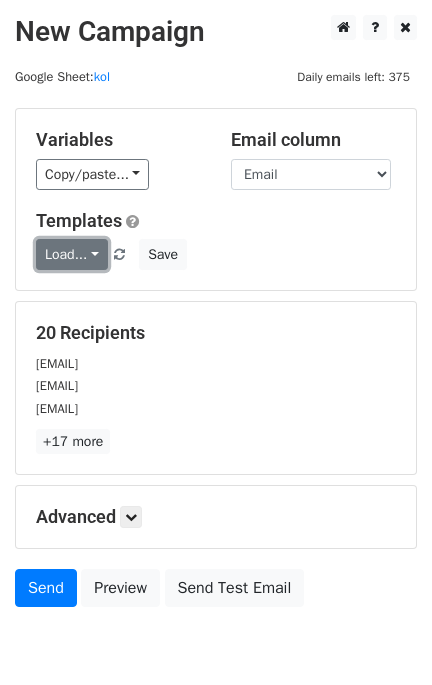 click on "Load..." at bounding box center (72, 254) 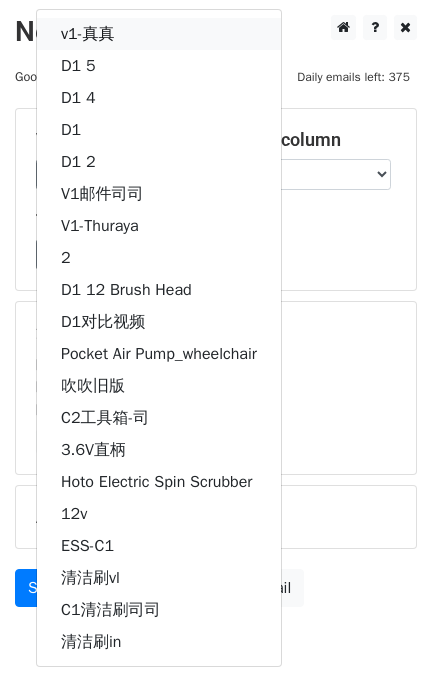 click on "v1-真真" at bounding box center [159, 34] 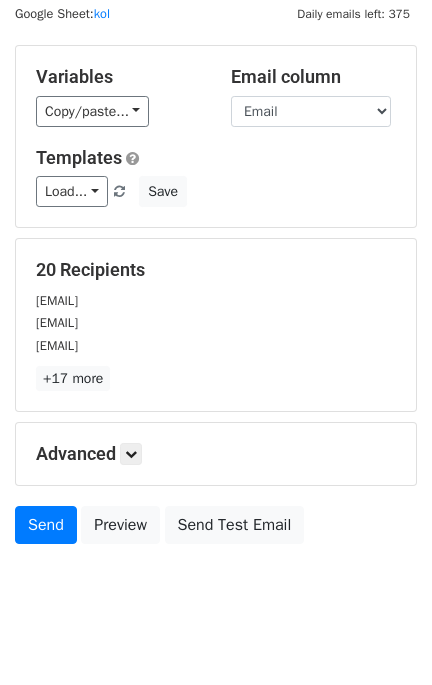 scroll, scrollTop: 90, scrollLeft: 0, axis: vertical 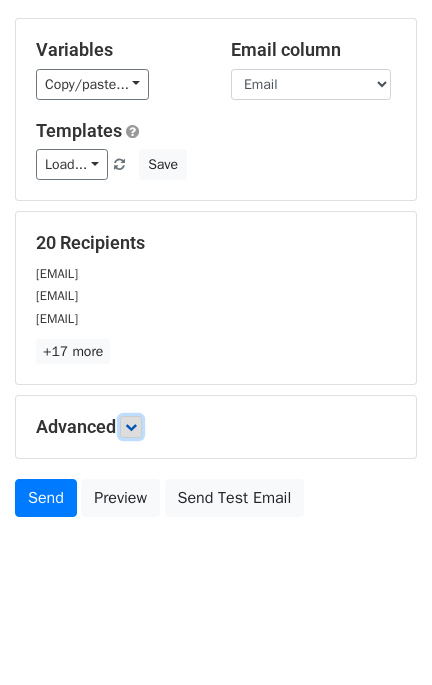click at bounding box center [131, 427] 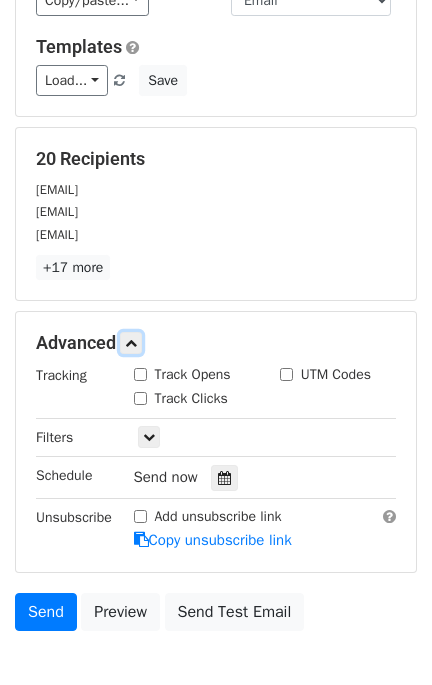 scroll, scrollTop: 254, scrollLeft: 0, axis: vertical 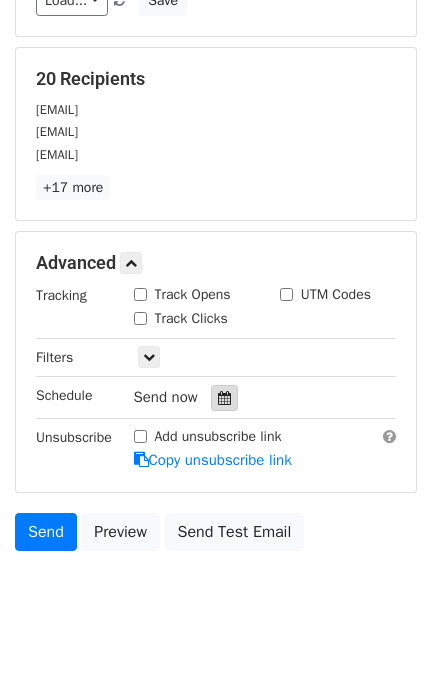 click at bounding box center (224, 398) 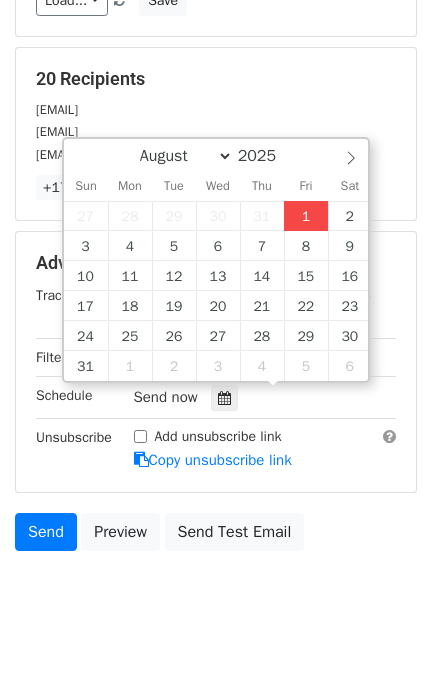type on "[DATE] [TIME]" 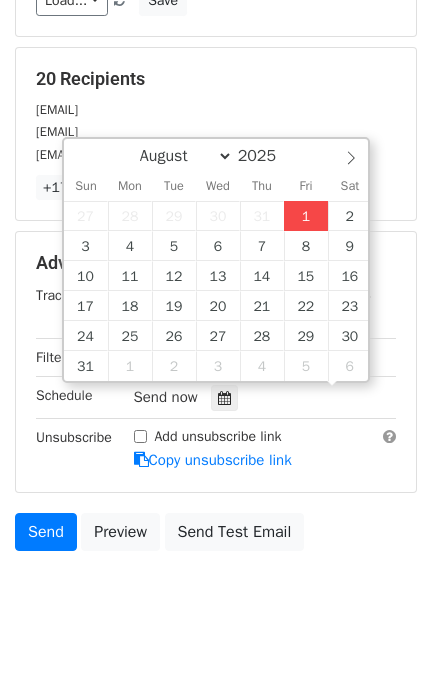 scroll, scrollTop: 0, scrollLeft: 0, axis: both 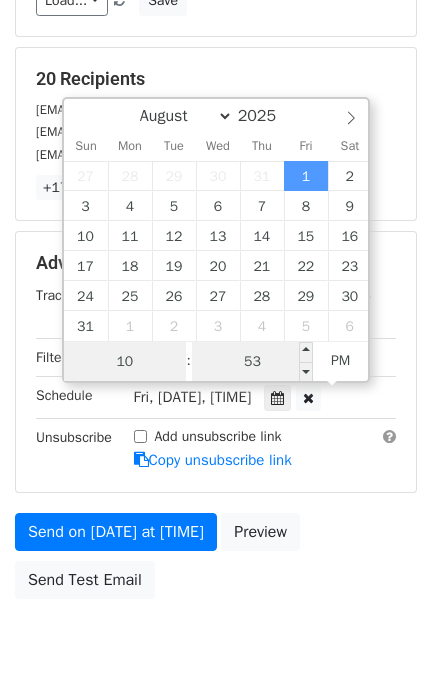 type on "10" 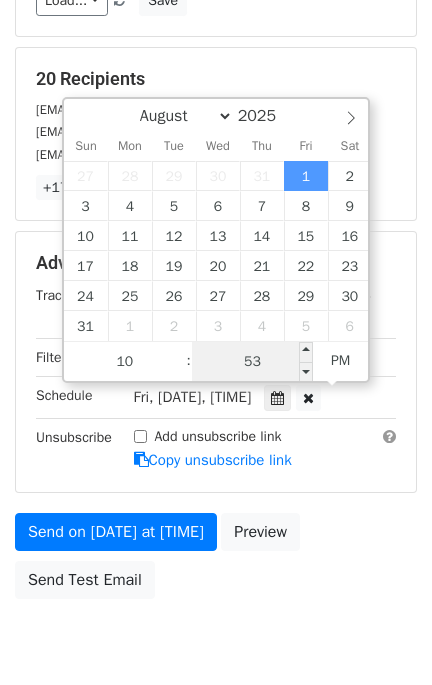 type on "[DATE] [TIME]" 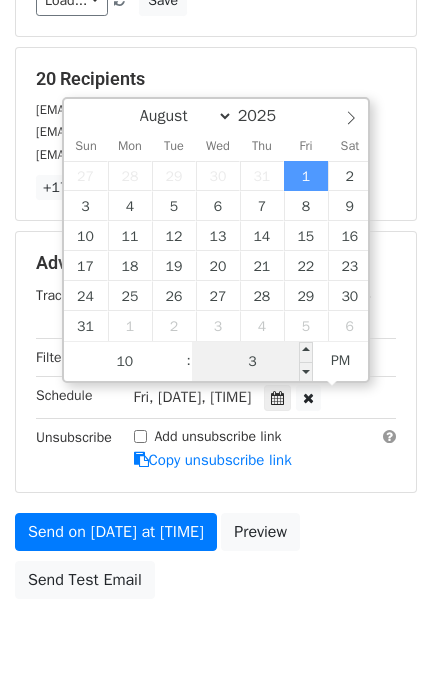 scroll, scrollTop: 253, scrollLeft: 0, axis: vertical 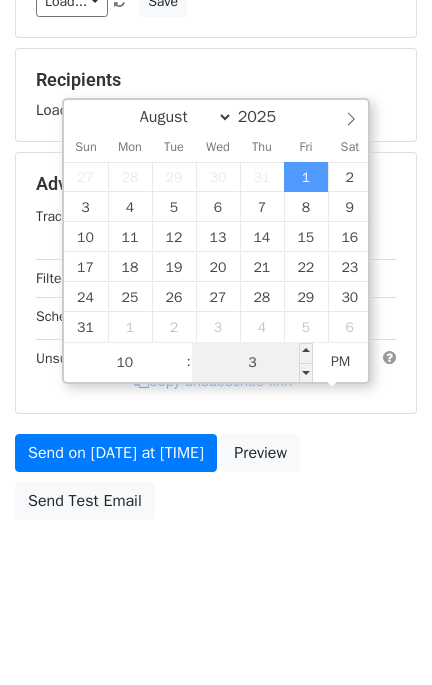 type on "30" 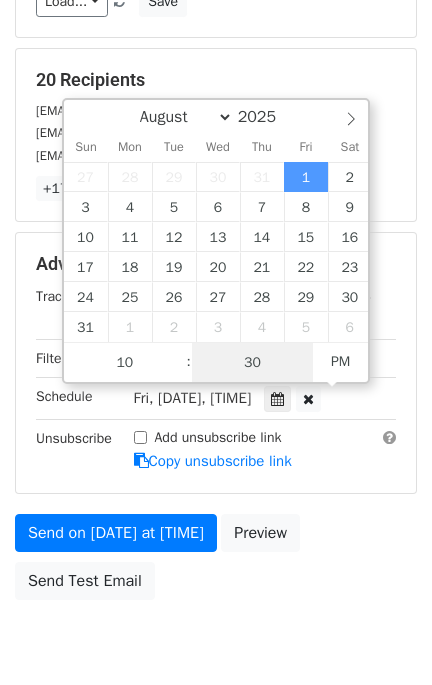 scroll, scrollTop: 254, scrollLeft: 0, axis: vertical 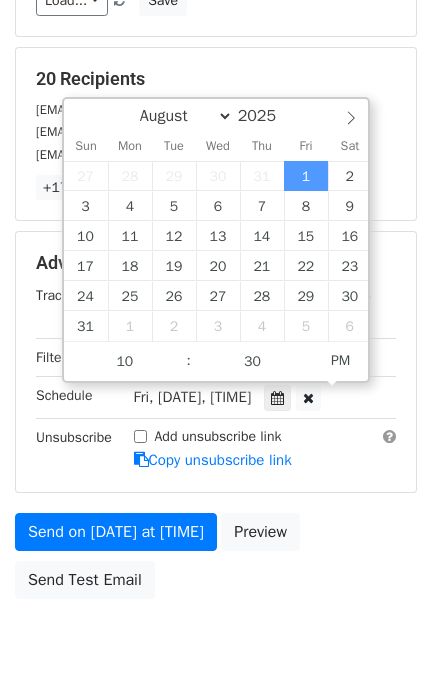 type on "[DATE] [TIME]" 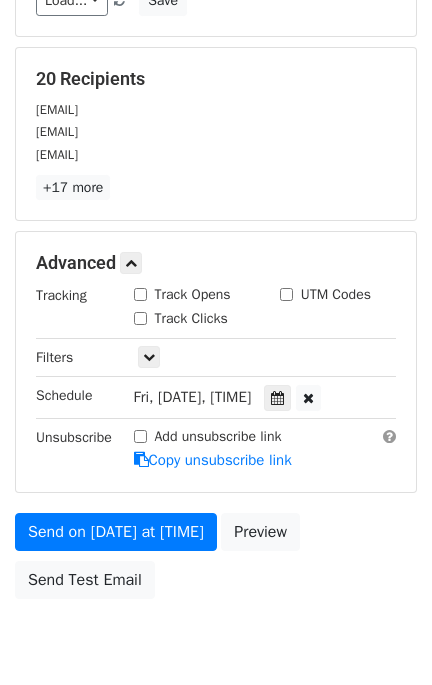click on "Advanced
Tracking
Track Opens
UTM Codes
Track Clicks
Filters
Only include spreadsheet rows that match the following filters:
Schedule
Fri, [DATE], [TIME]
[DATE] [TIME]
Unsubscribe
Add unsubscribe link
Copy unsubscribe link" at bounding box center [216, 361] 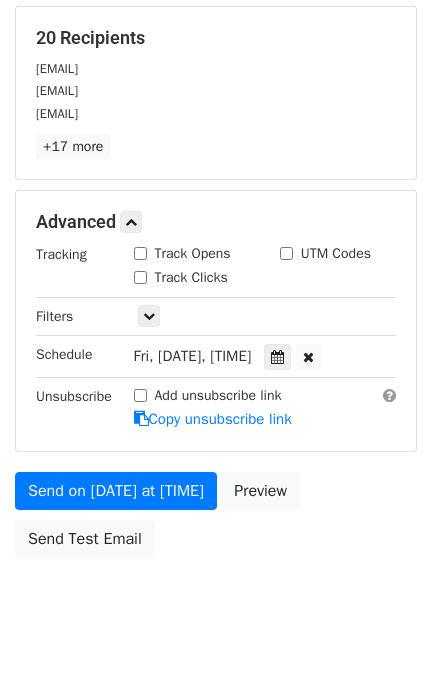 scroll, scrollTop: 333, scrollLeft: 0, axis: vertical 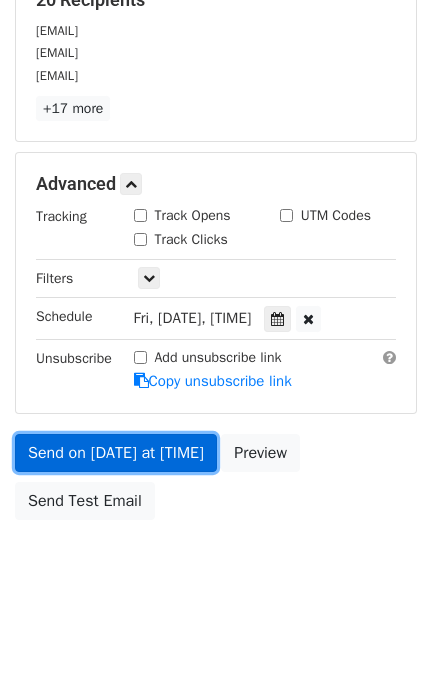 click on "Send on [DATE] at [TIME]" at bounding box center (116, 453) 